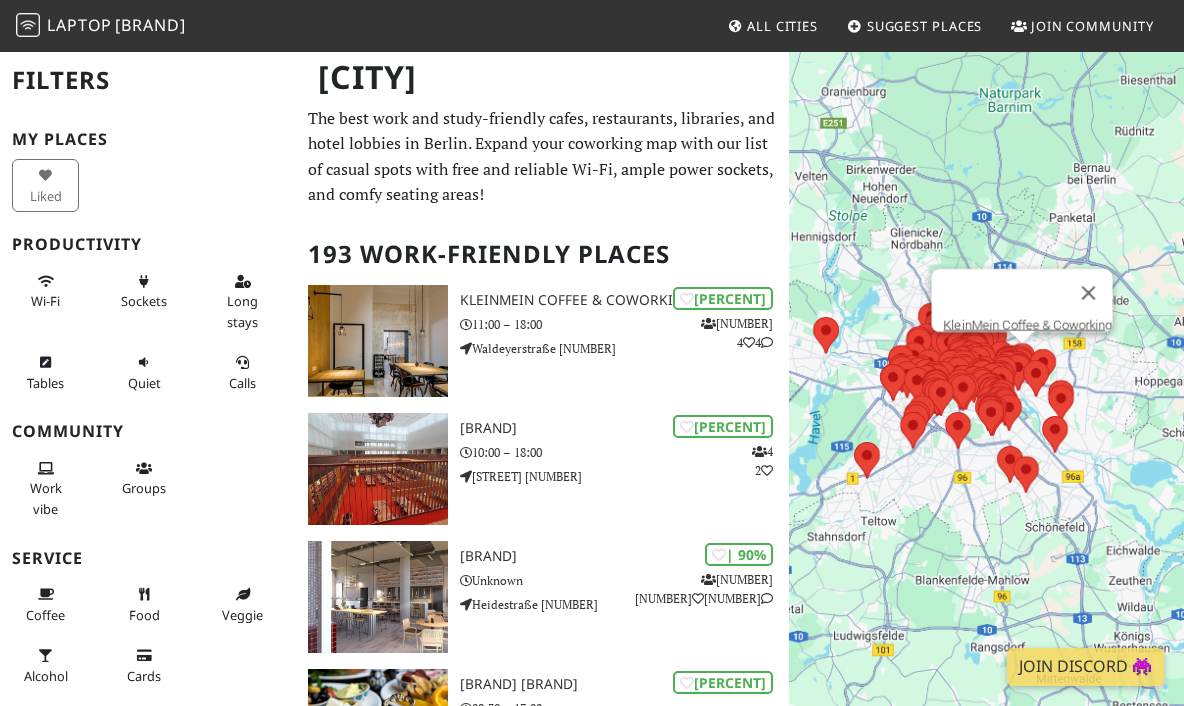 scroll, scrollTop: 10, scrollLeft: 0, axis: vertical 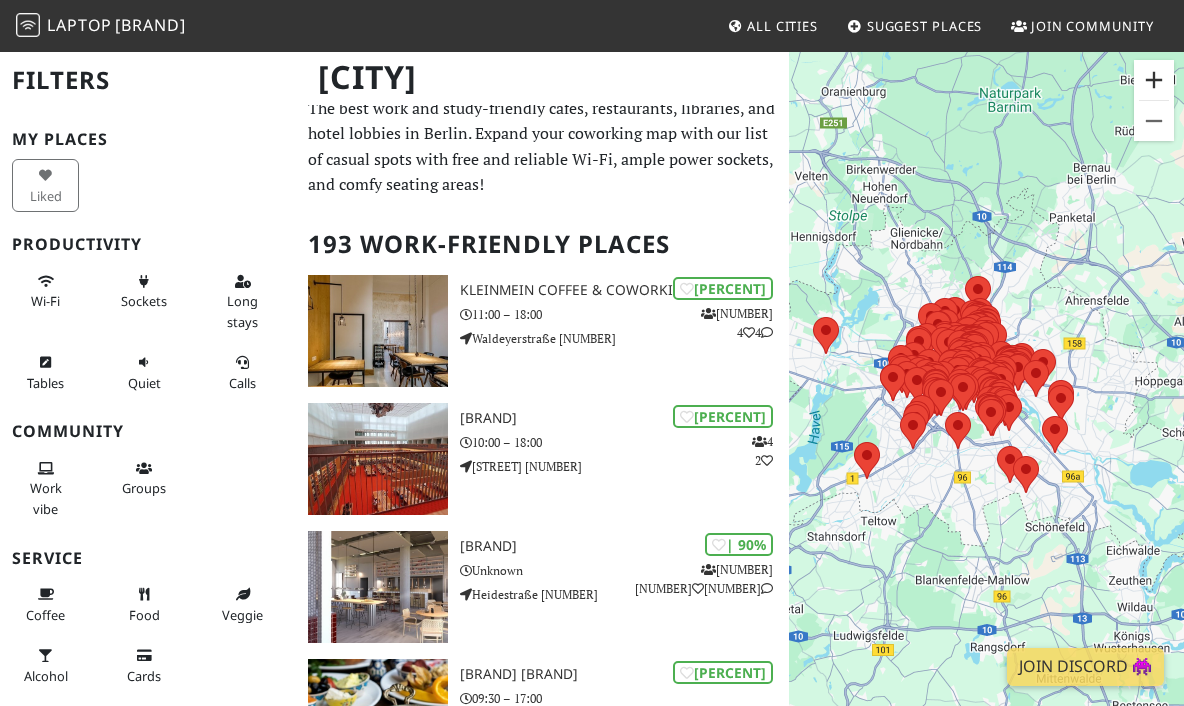 click at bounding box center (1154, 80) 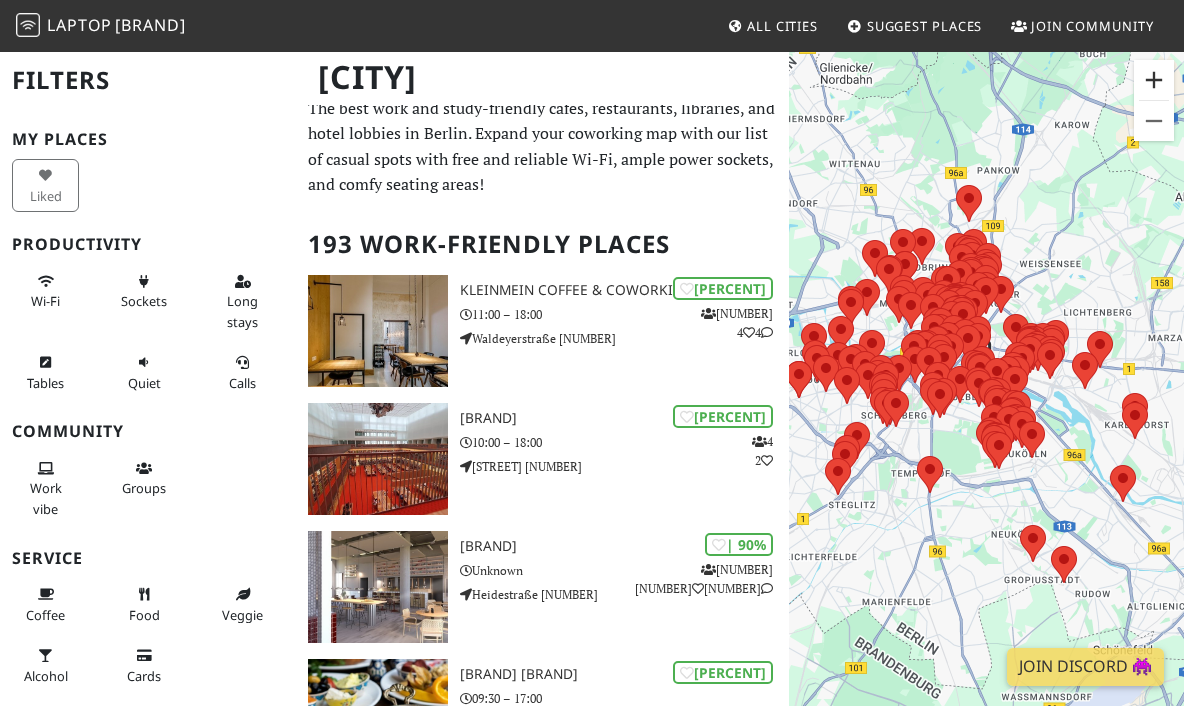 click at bounding box center (1154, 80) 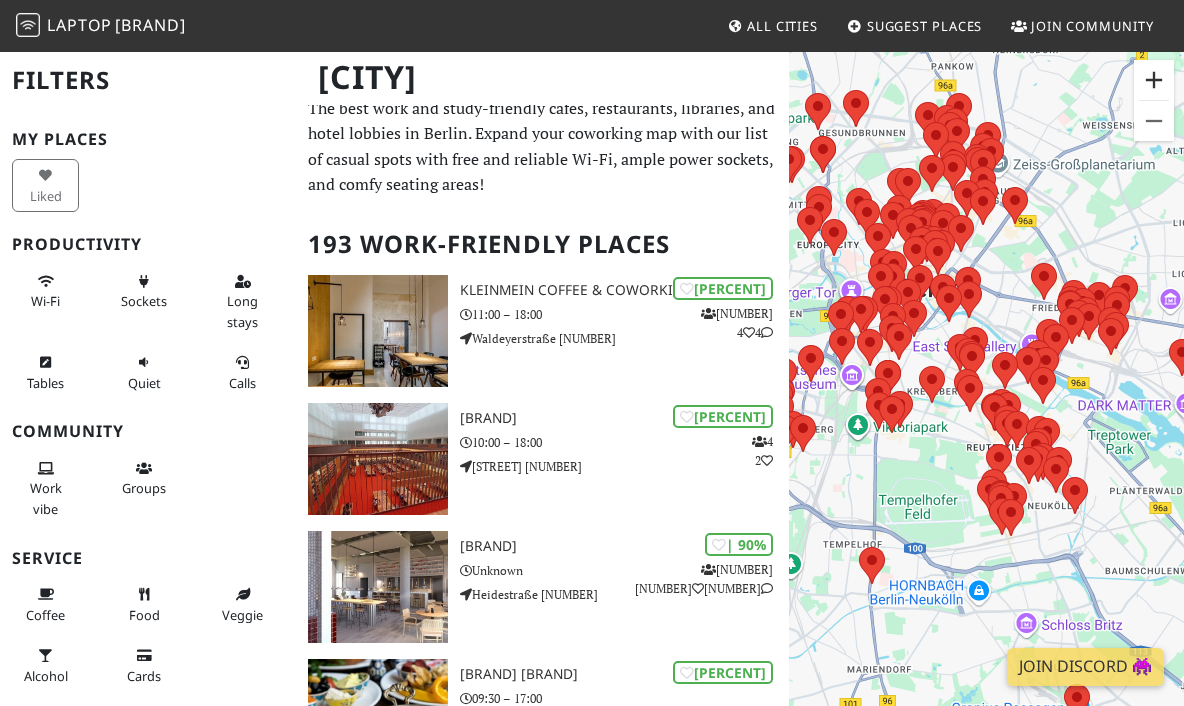 click at bounding box center [1154, 80] 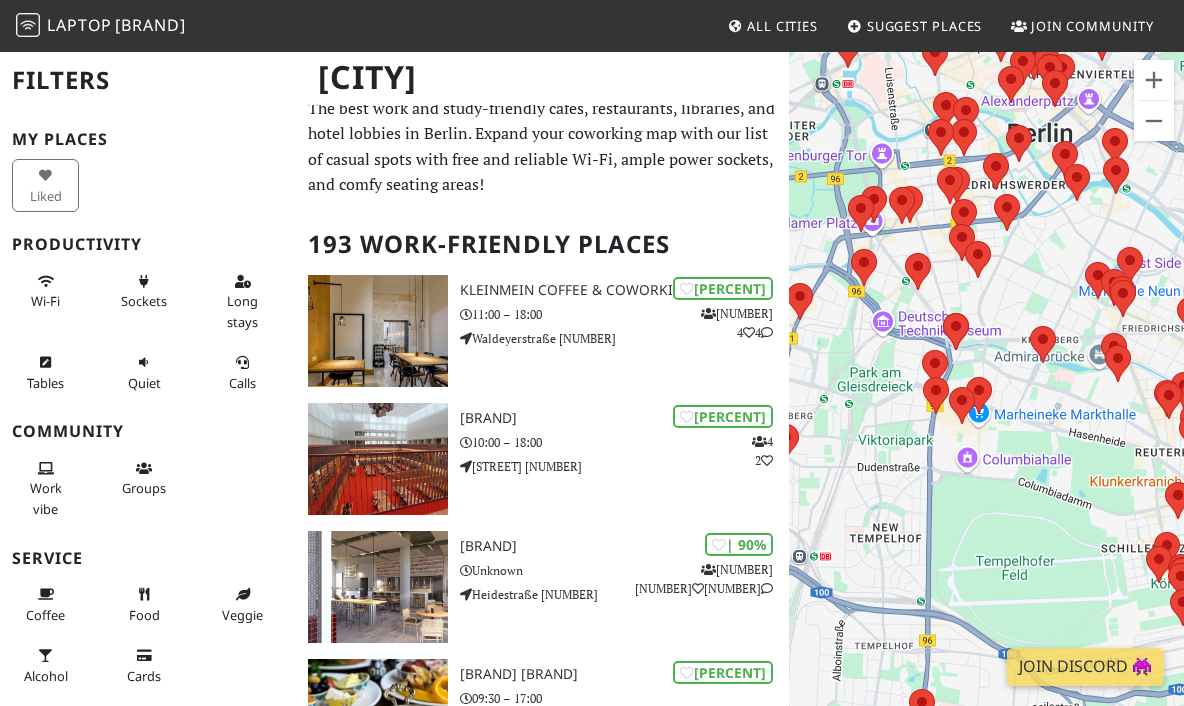 drag, startPoint x: 886, startPoint y: 277, endPoint x: 1053, endPoint y: 237, distance: 171.72362 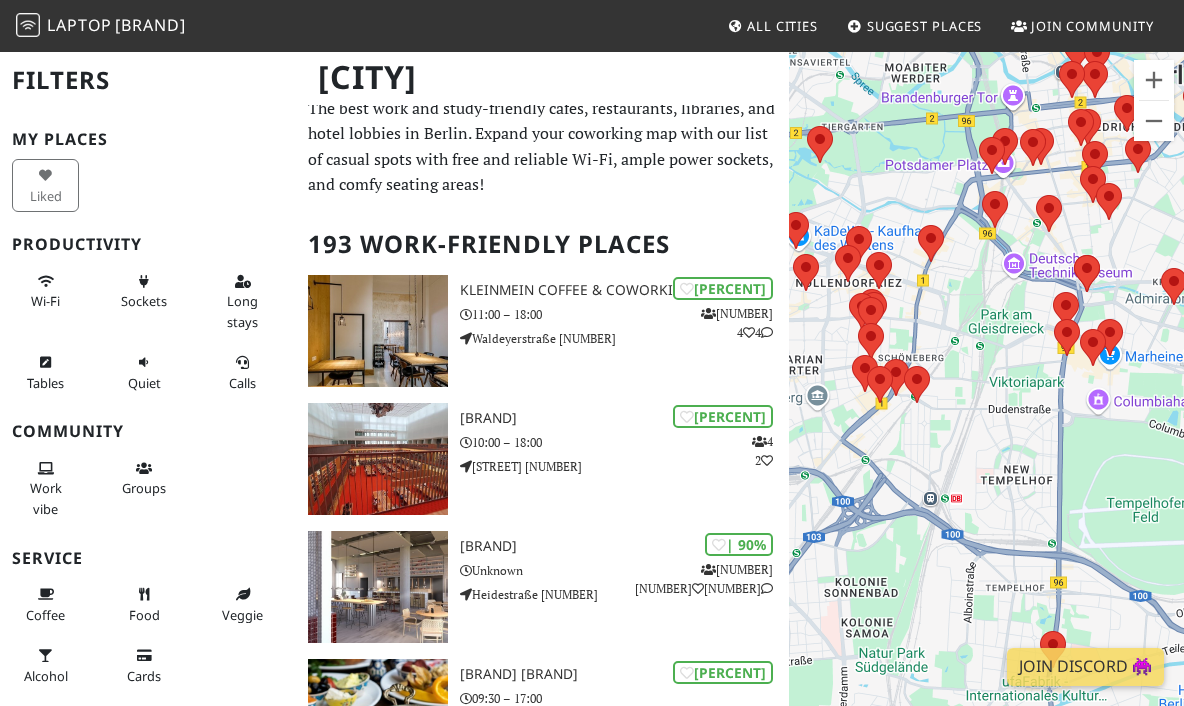 drag, startPoint x: 1012, startPoint y: 282, endPoint x: 1146, endPoint y: 224, distance: 146.0137 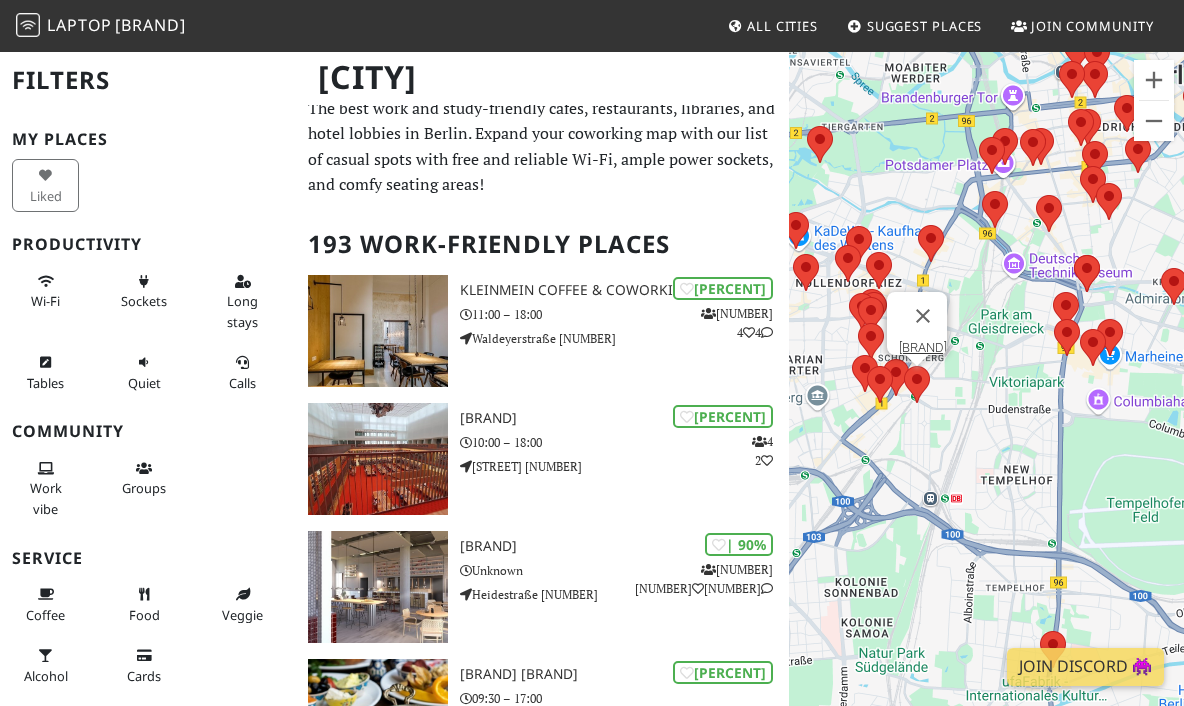 click at bounding box center (904, 366) 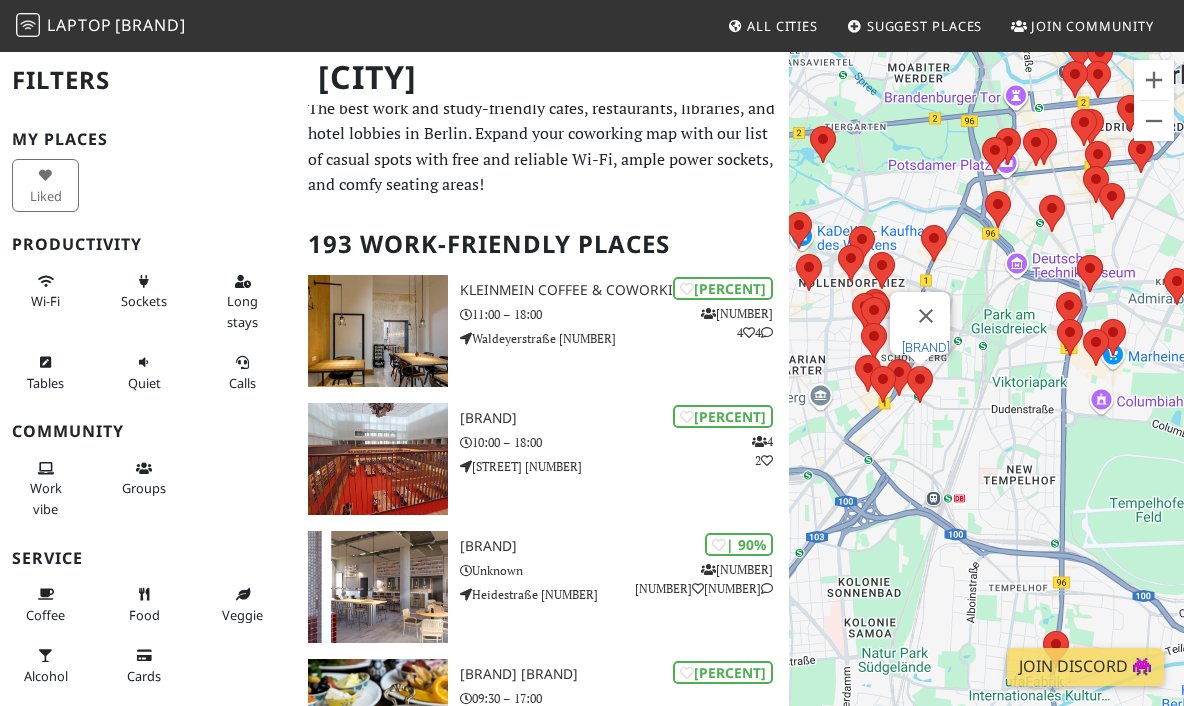 click on "UNSER CAFE" at bounding box center (926, 347) 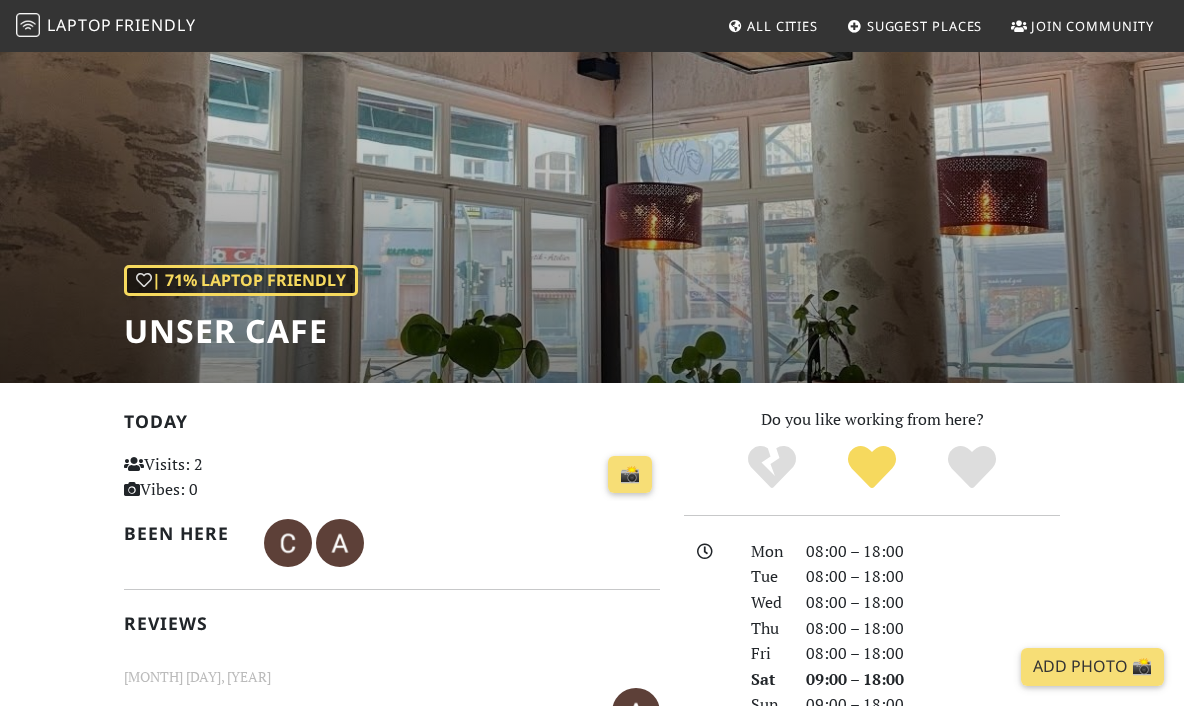 scroll, scrollTop: 88, scrollLeft: 0, axis: vertical 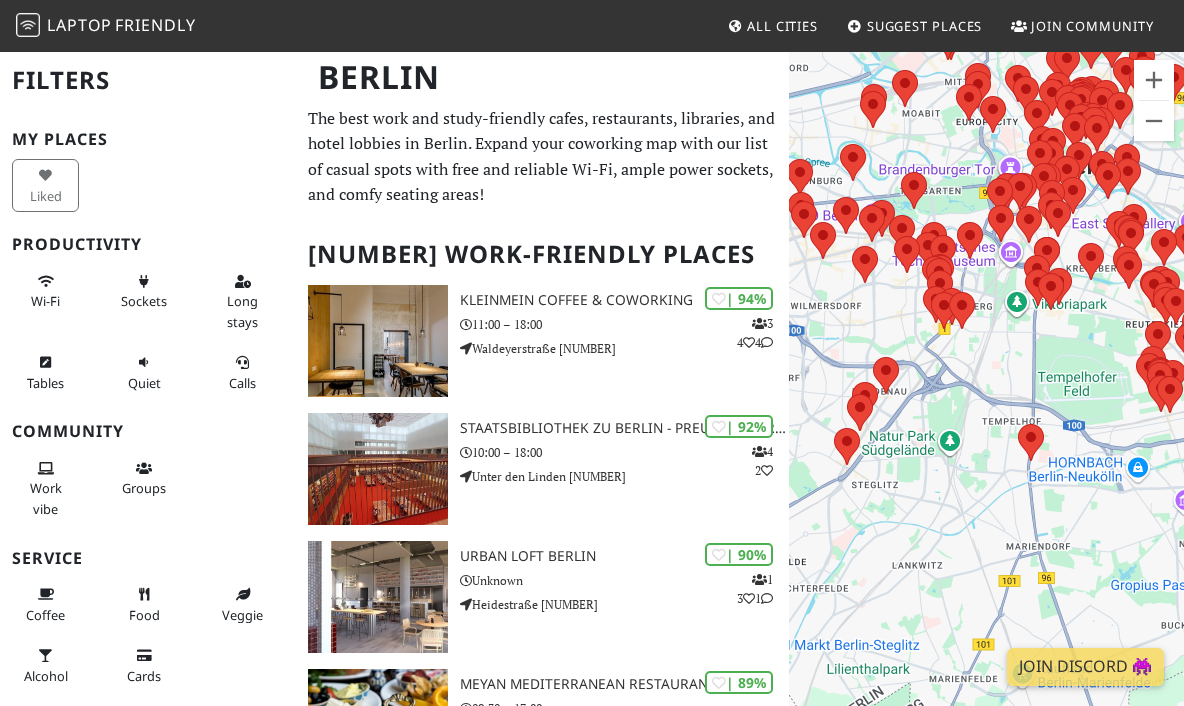 drag, startPoint x: 1100, startPoint y: 410, endPoint x: 1083, endPoint y: 514, distance: 105.380264 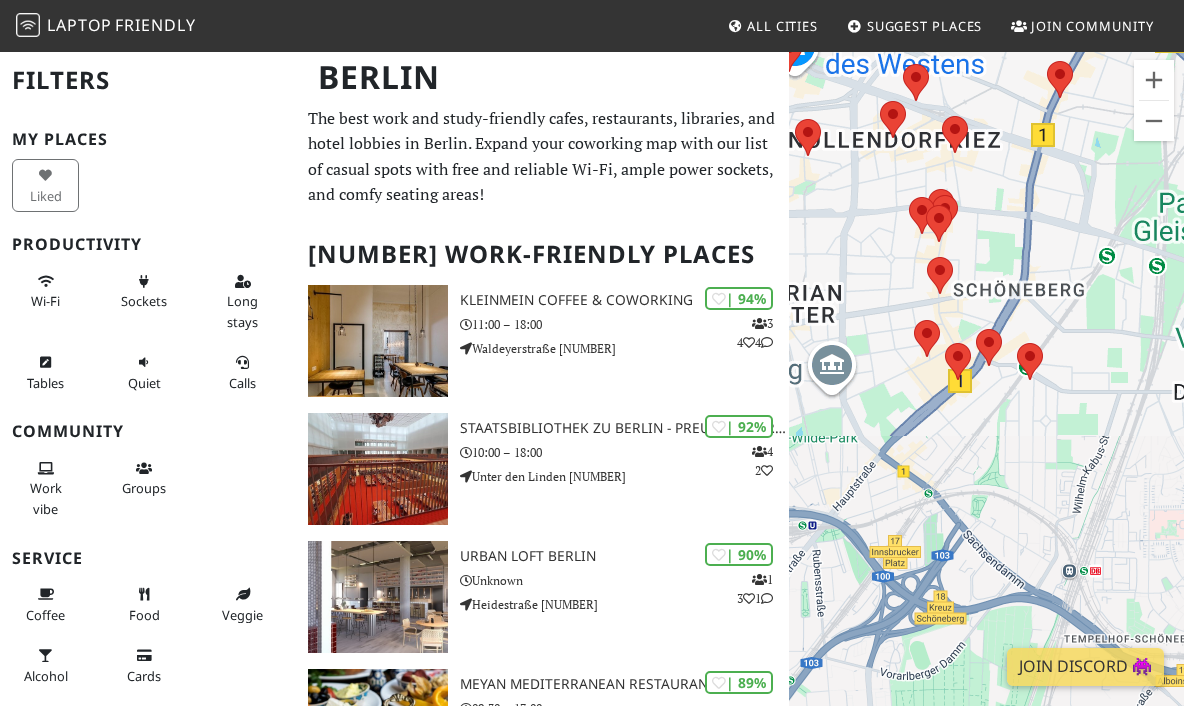 drag, startPoint x: 1025, startPoint y: 302, endPoint x: 1006, endPoint y: 483, distance: 181.9945 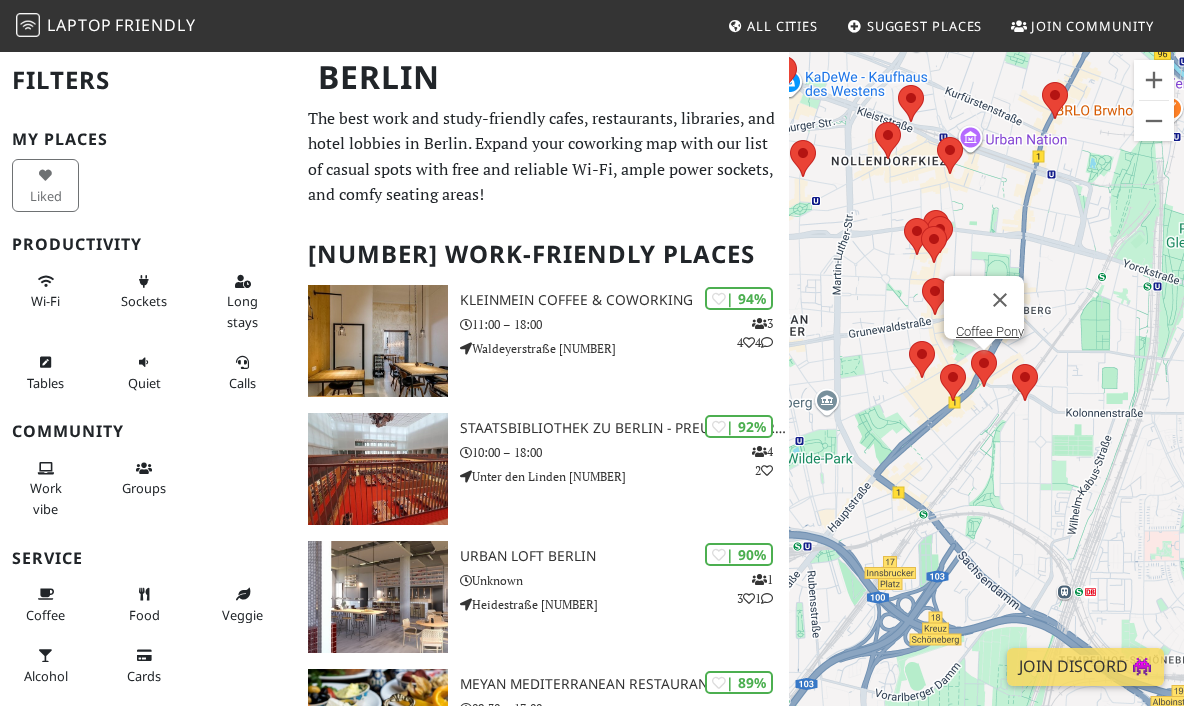 click at bounding box center [971, 350] 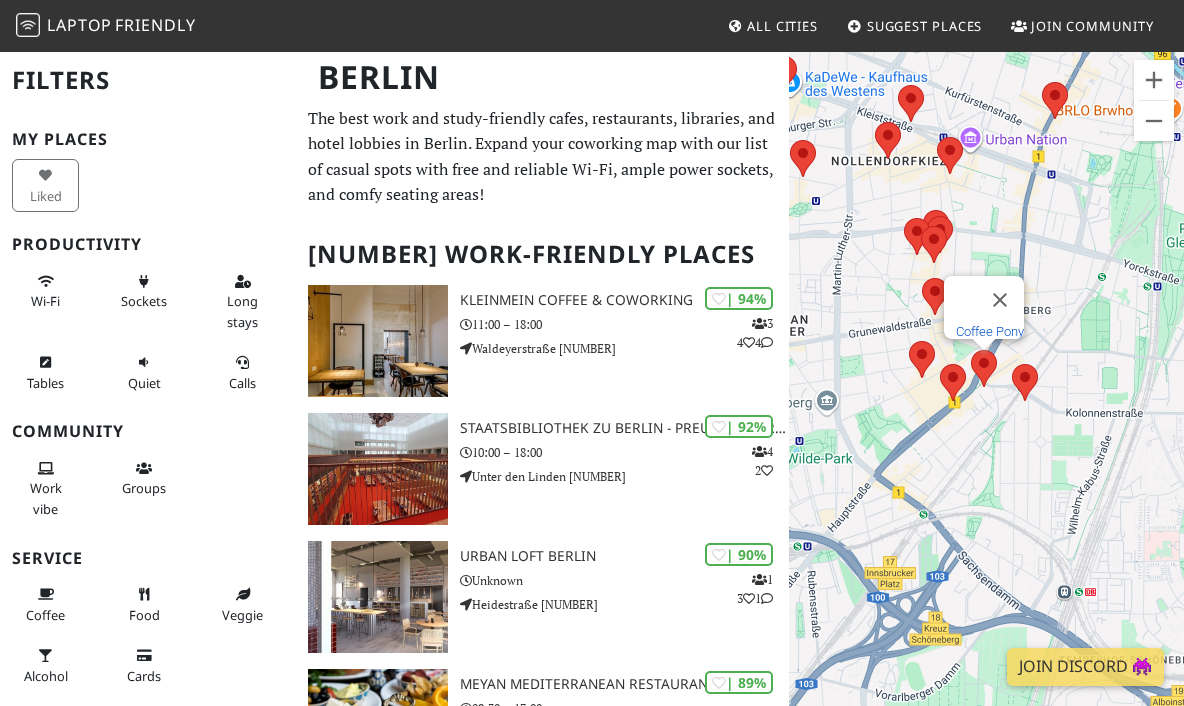 click on "Coffee Pony" at bounding box center [990, 331] 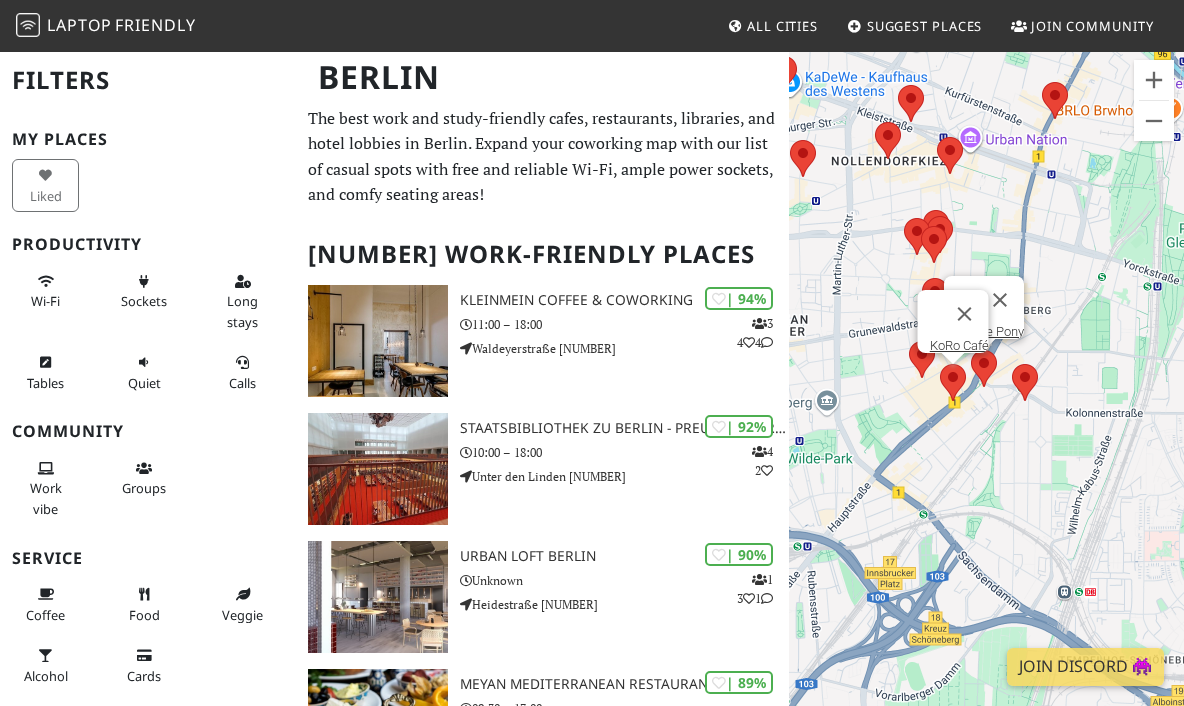 click at bounding box center (940, 364) 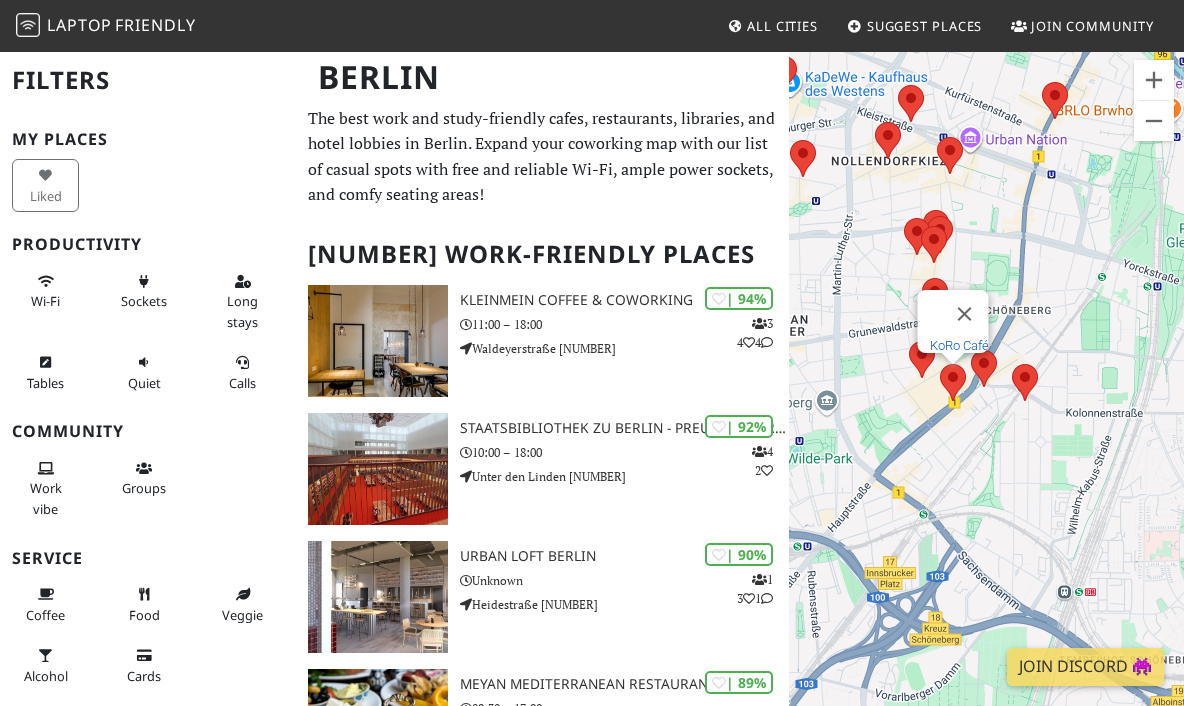 click on "KoRo Café" at bounding box center [958, 345] 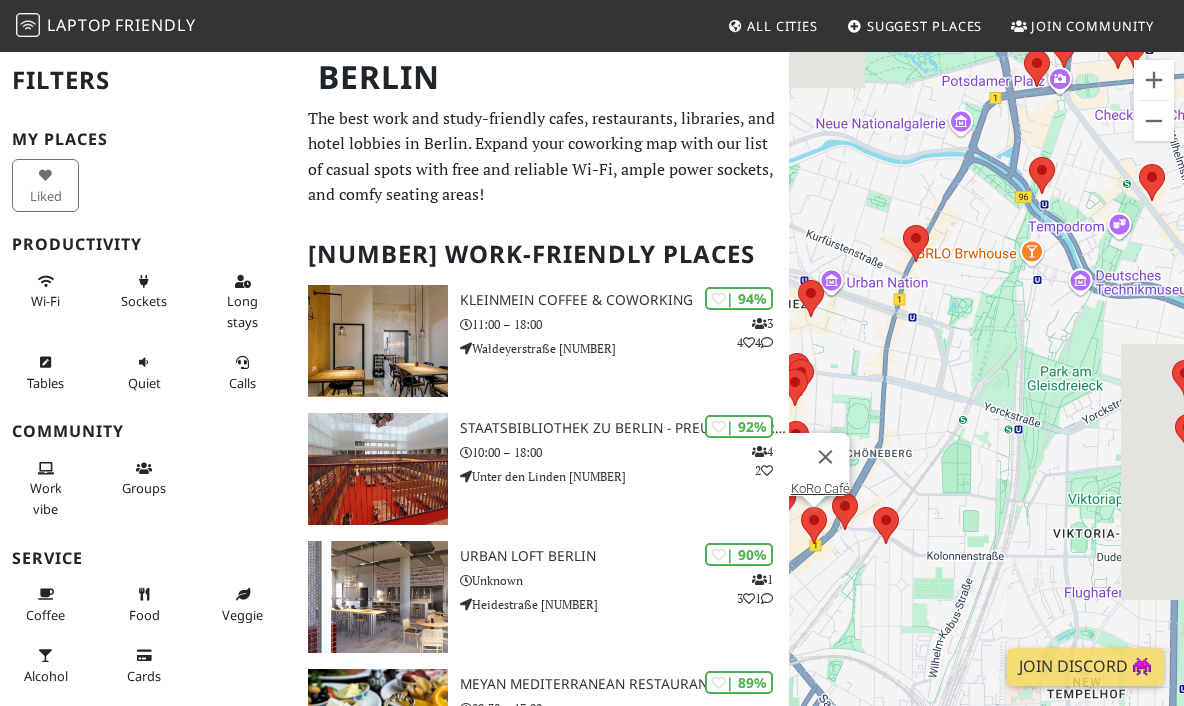 drag, startPoint x: 1065, startPoint y: 204, endPoint x: 910, endPoint y: 353, distance: 215.00232 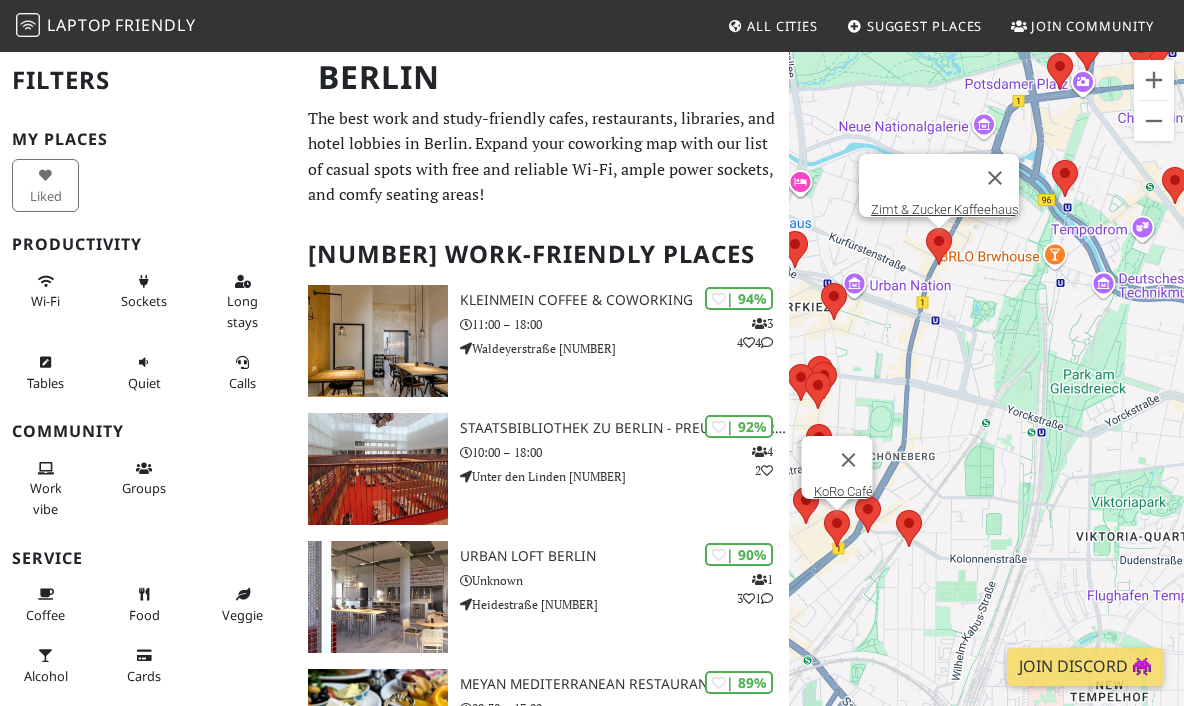 click at bounding box center (926, 228) 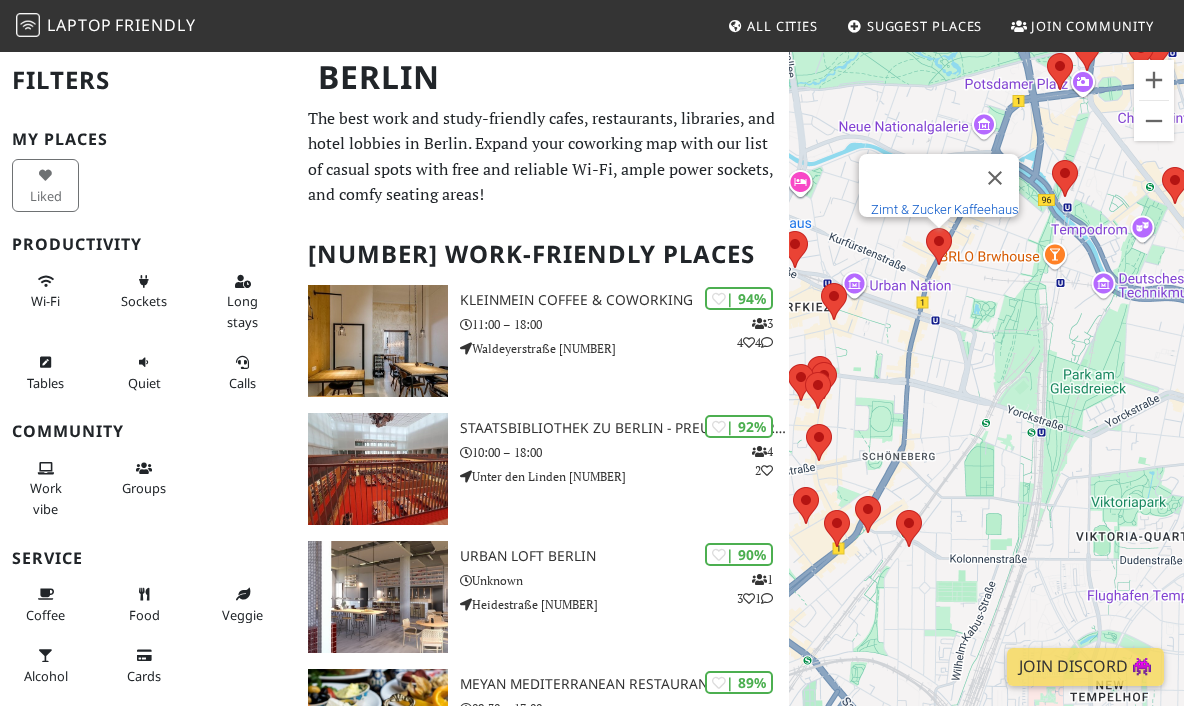 click on "[BRAND] & [BRAND] [PLACE]" at bounding box center (945, 209) 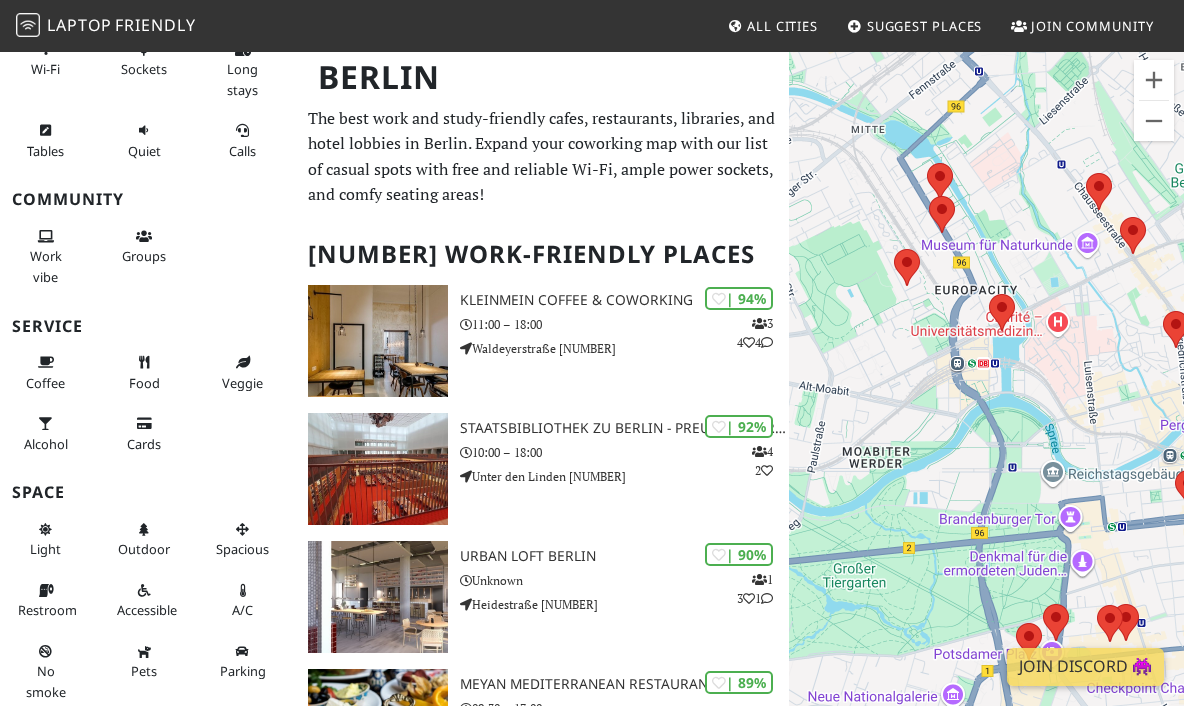 scroll, scrollTop: 238, scrollLeft: 0, axis: vertical 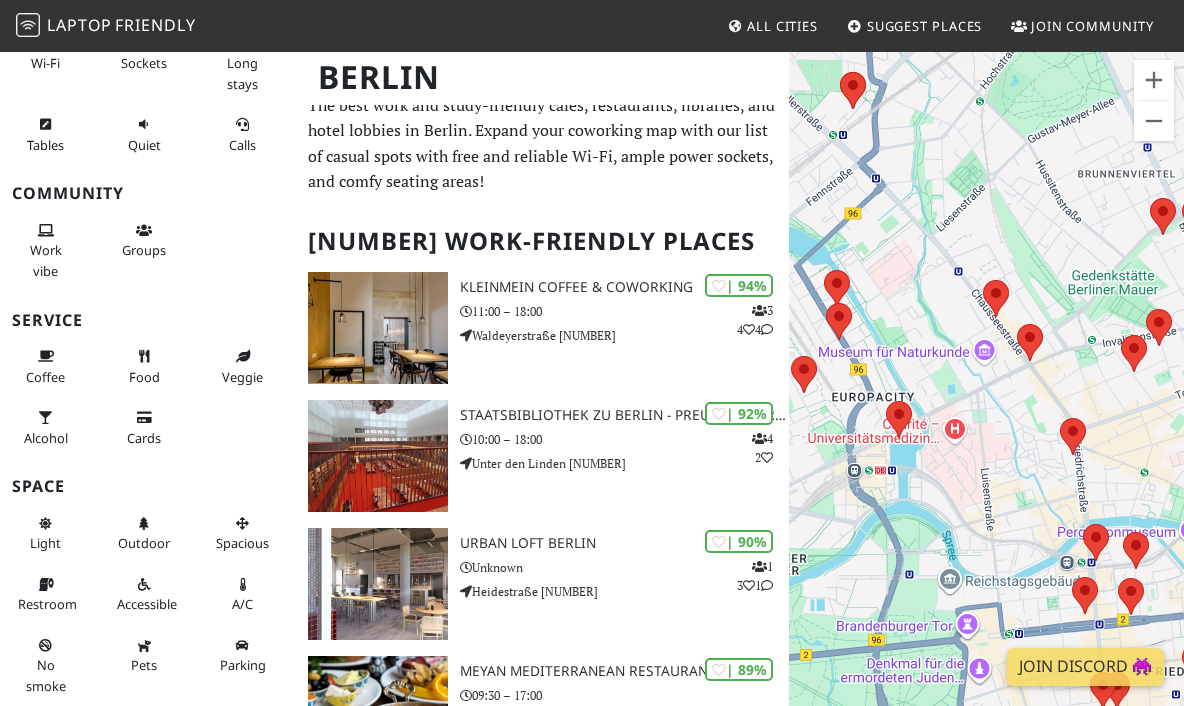 drag, startPoint x: 967, startPoint y: 389, endPoint x: 864, endPoint y: 488, distance: 142.86357 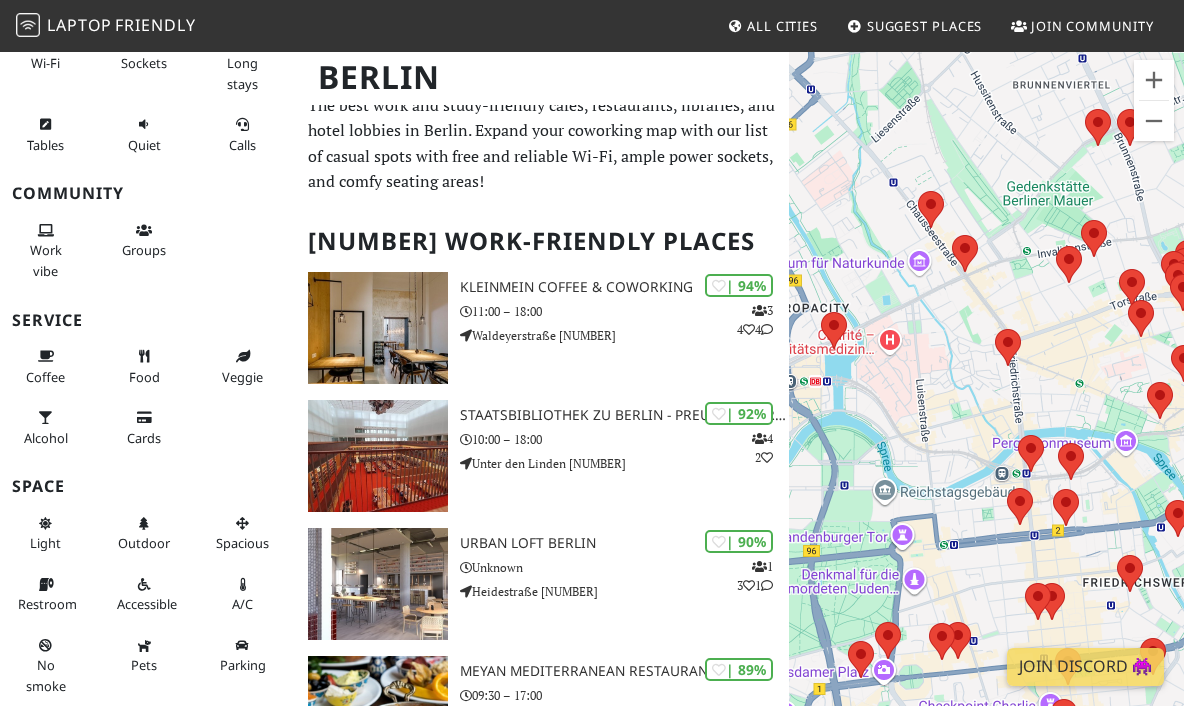 drag, startPoint x: 991, startPoint y: 449, endPoint x: 906, endPoint y: 338, distance: 139.807 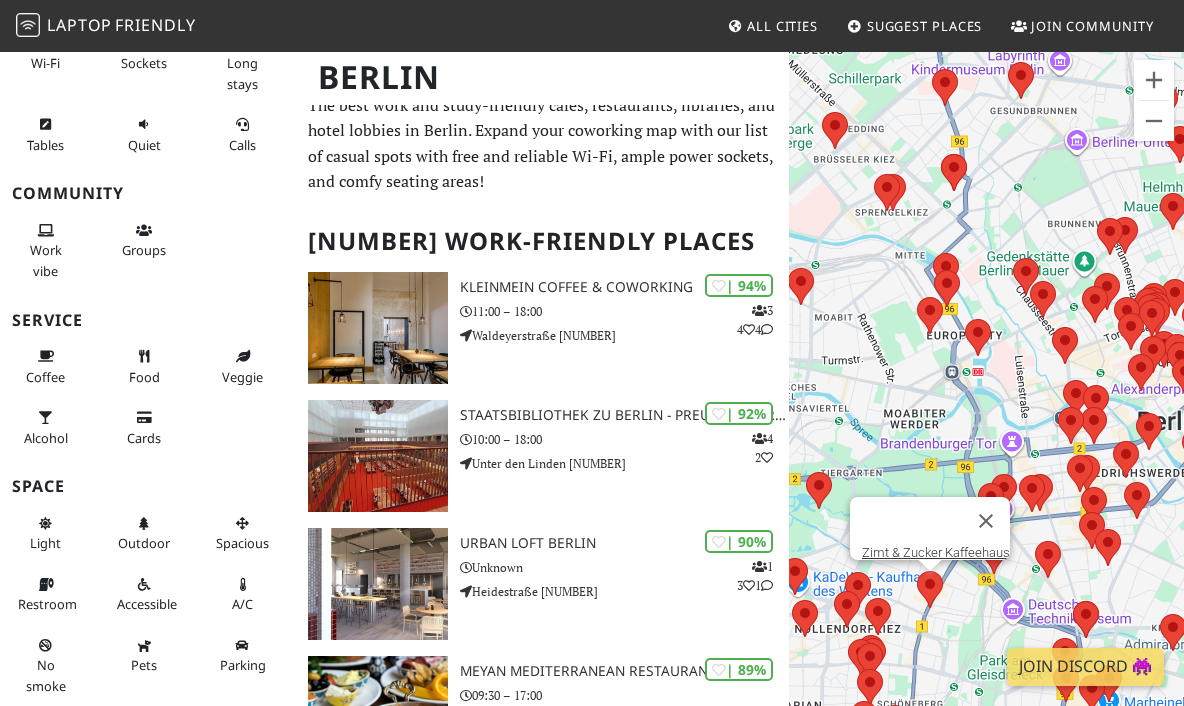 drag, startPoint x: 920, startPoint y: 318, endPoint x: 1025, endPoint y: 359, distance: 112.720894 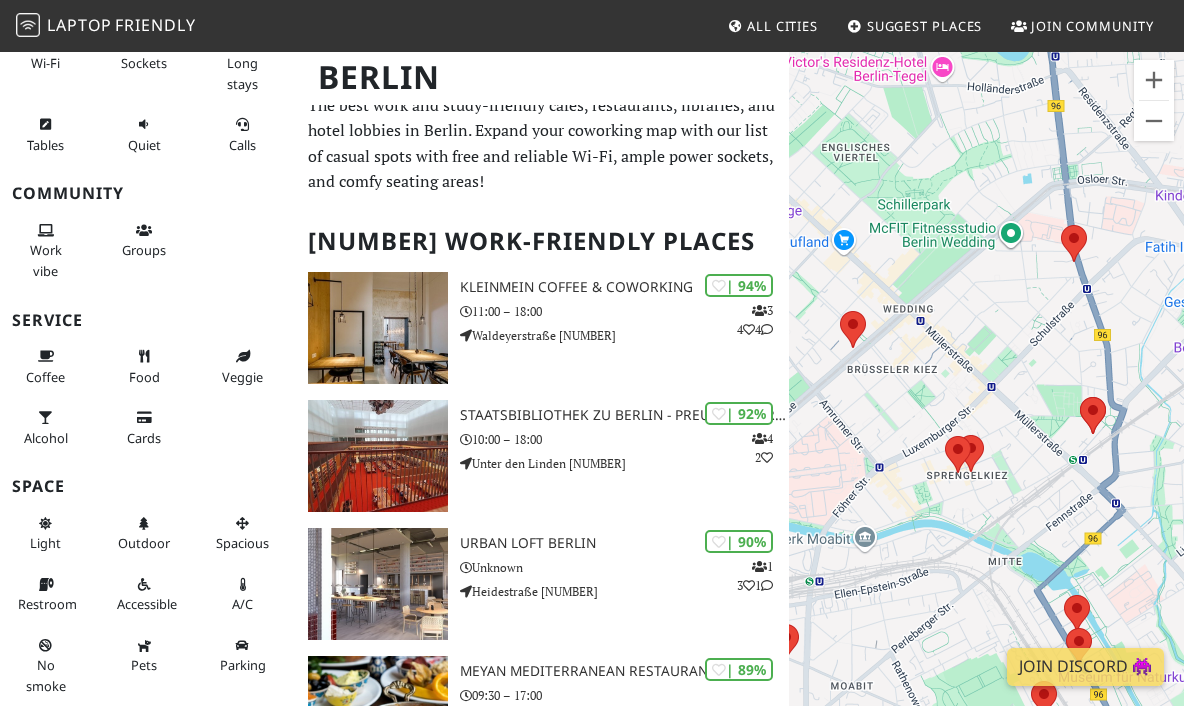 drag, startPoint x: 1038, startPoint y: 302, endPoint x: 1139, endPoint y: 593, distance: 308.0292 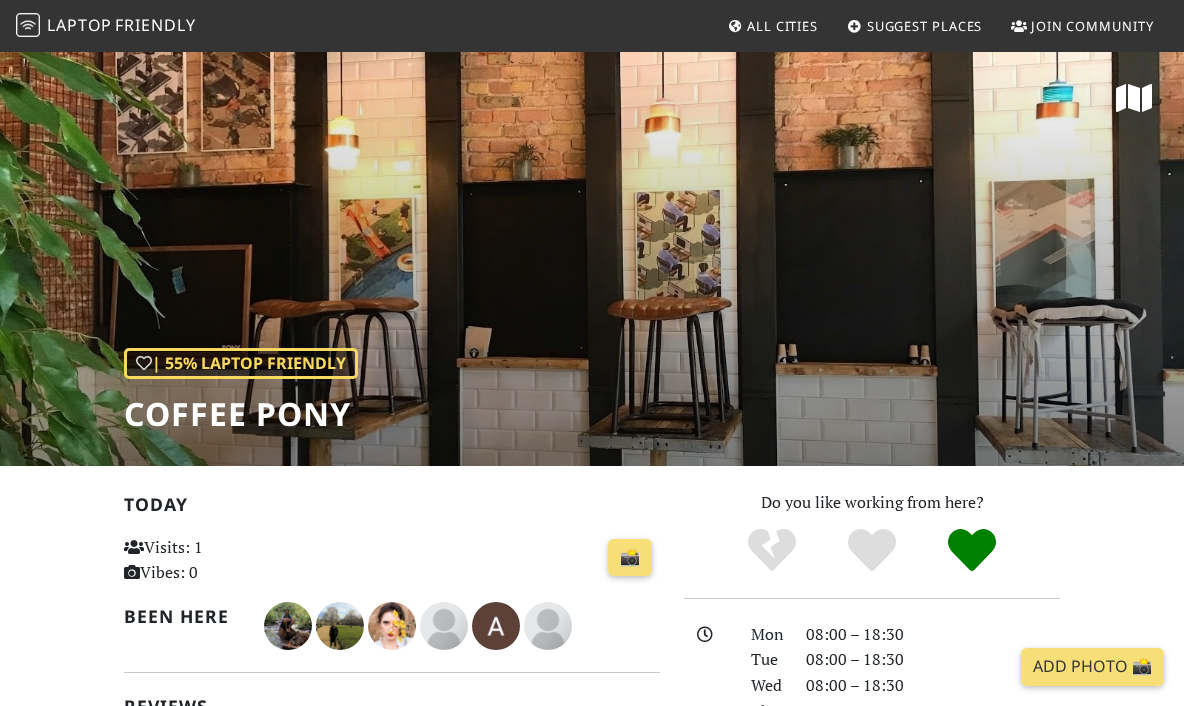 scroll, scrollTop: 0, scrollLeft: 0, axis: both 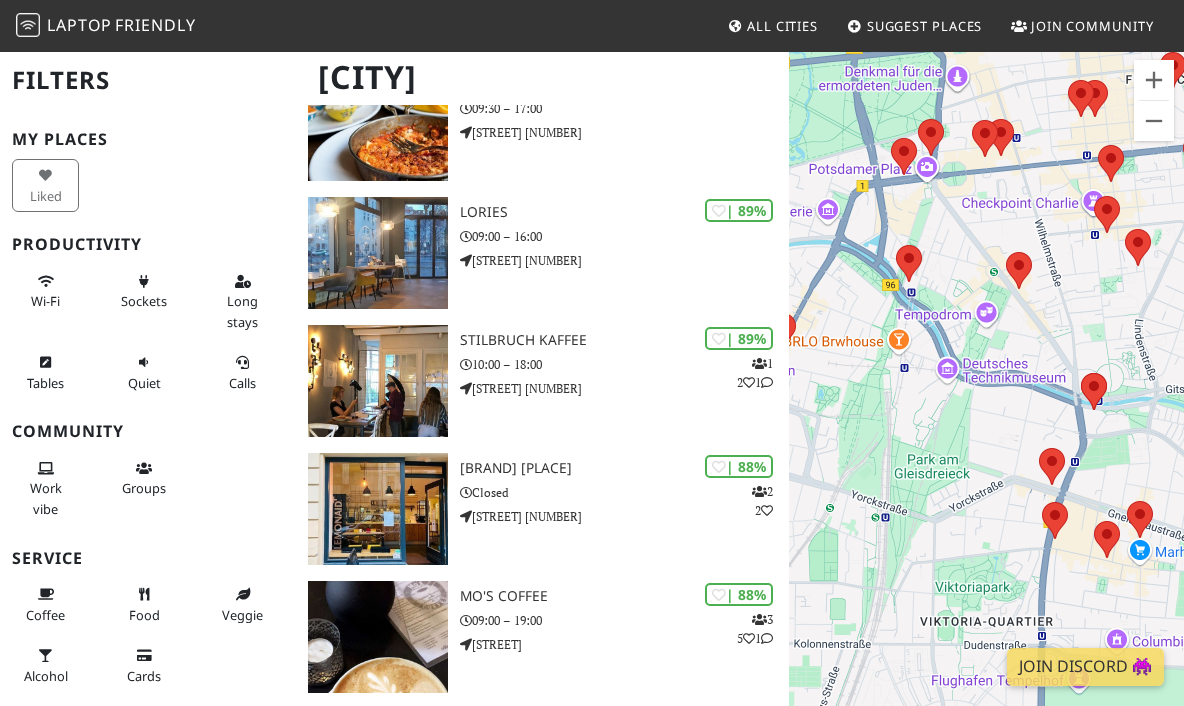 drag, startPoint x: 1024, startPoint y: 318, endPoint x: 966, endPoint y: 662, distance: 348.8553 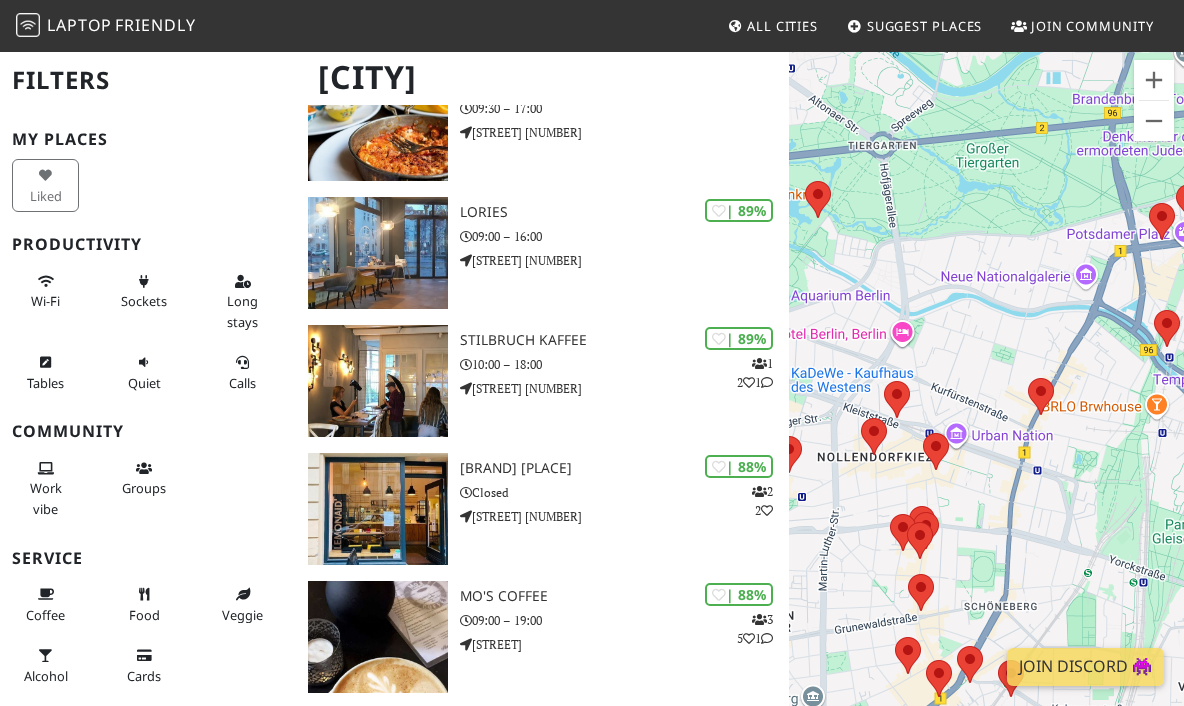 drag, startPoint x: 918, startPoint y: 434, endPoint x: 1180, endPoint y: 493, distance: 268.56097 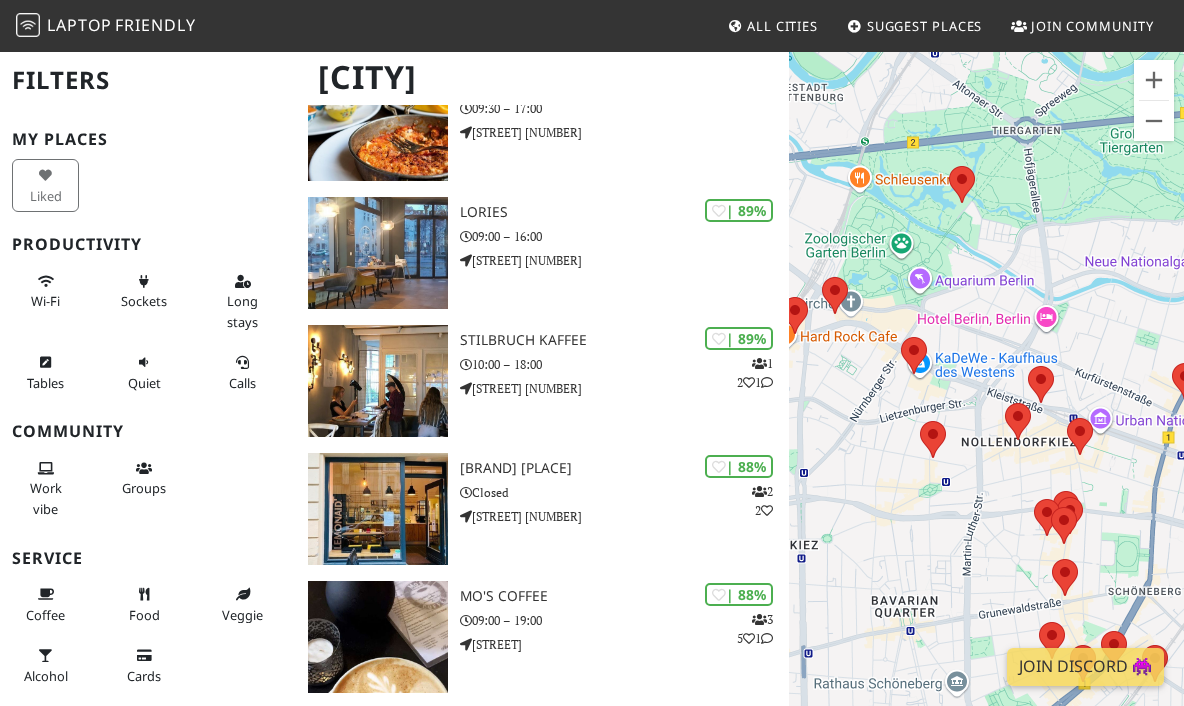 drag, startPoint x: 925, startPoint y: 259, endPoint x: 1071, endPoint y: 243, distance: 146.8741 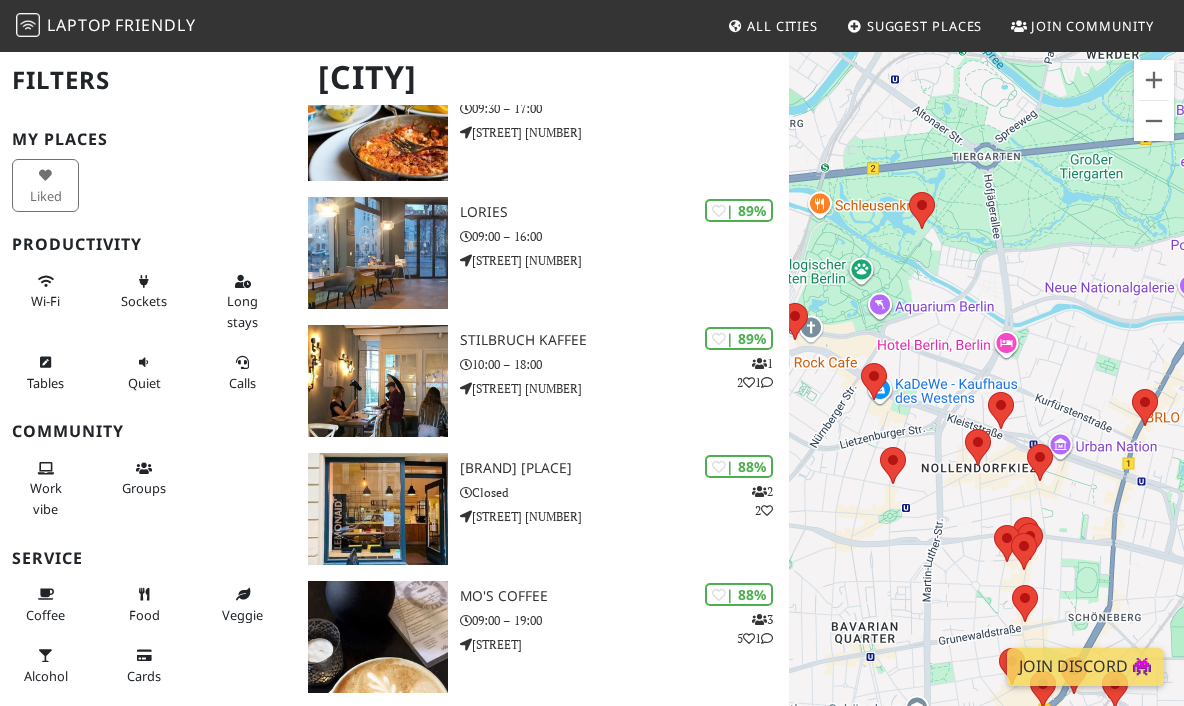drag, startPoint x: 1096, startPoint y: 371, endPoint x: 911, endPoint y: 368, distance: 185.02432 